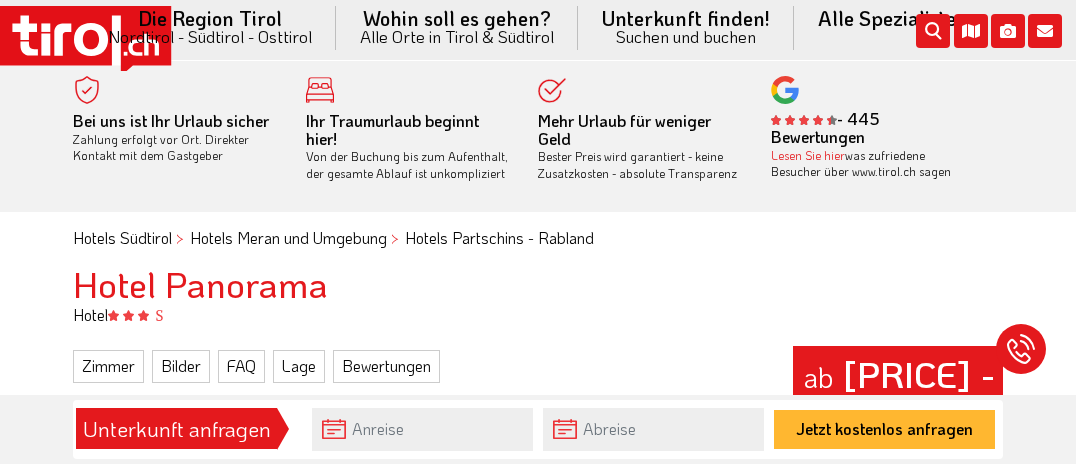 scroll, scrollTop: 0, scrollLeft: 0, axis: both 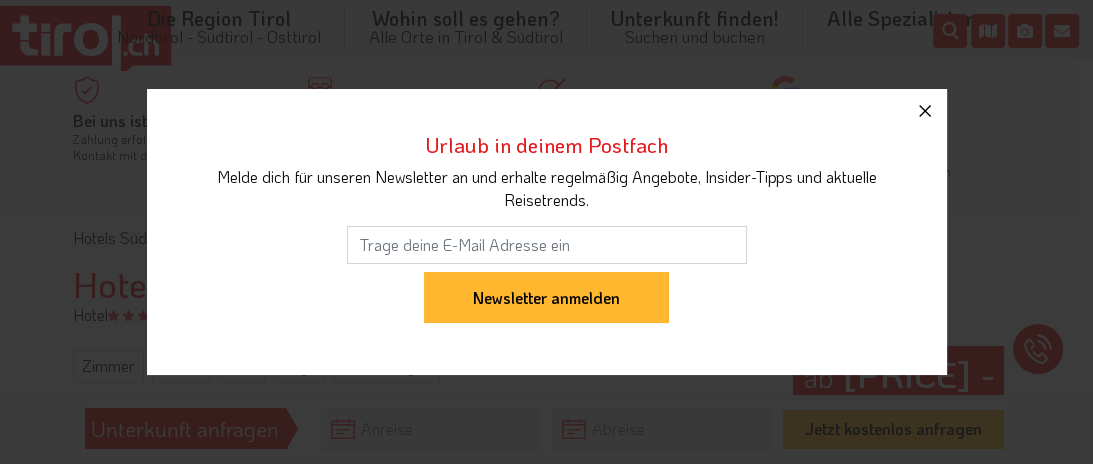 click 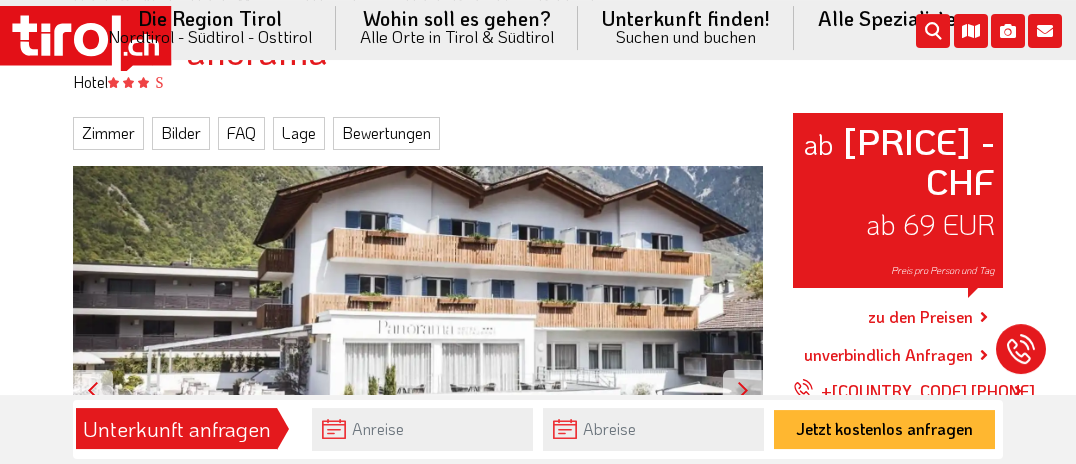 scroll, scrollTop: 244, scrollLeft: 0, axis: vertical 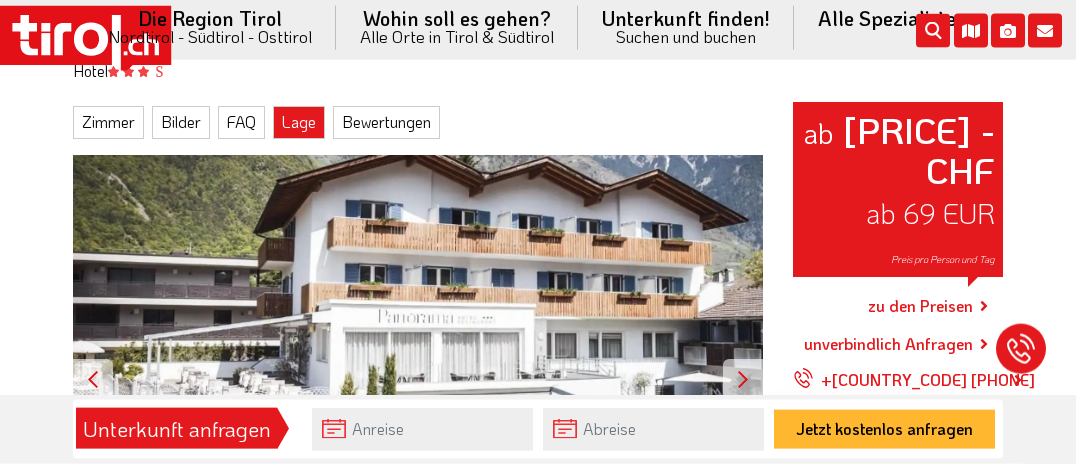 click on "Lage" at bounding box center (299, 122) 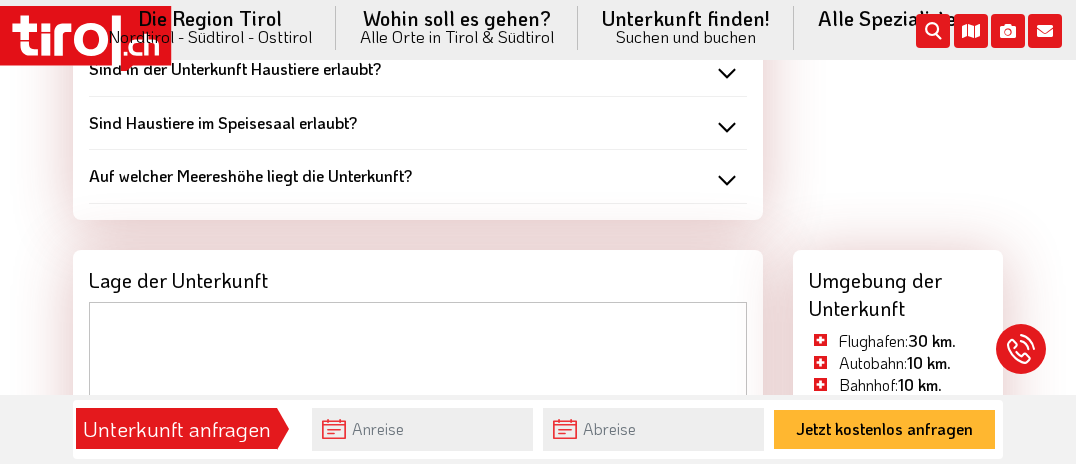 scroll, scrollTop: 3605, scrollLeft: 0, axis: vertical 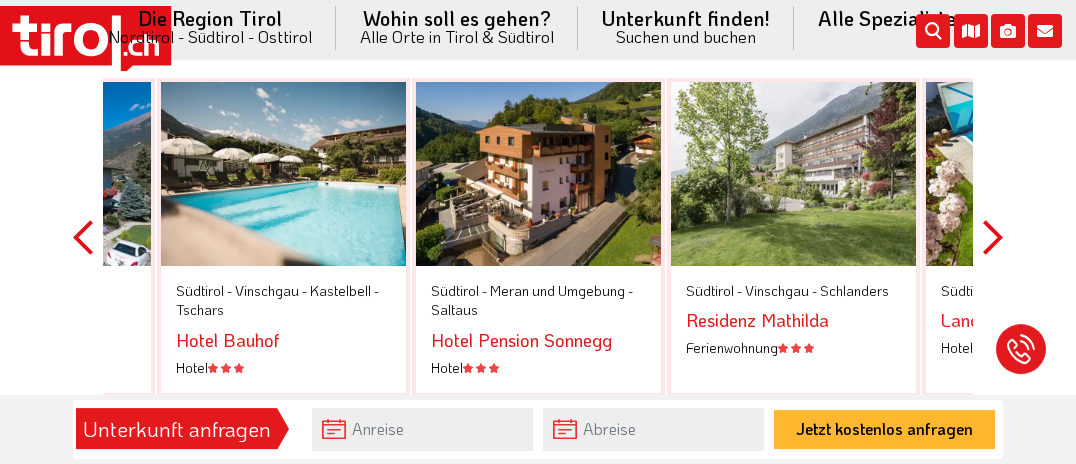 click at bounding box center (793, 174) 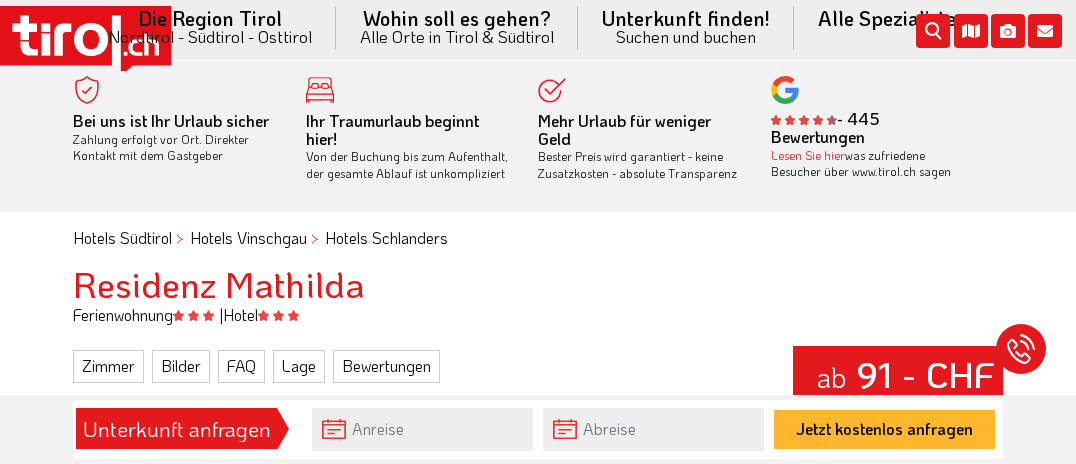 scroll, scrollTop: 0, scrollLeft: 0, axis: both 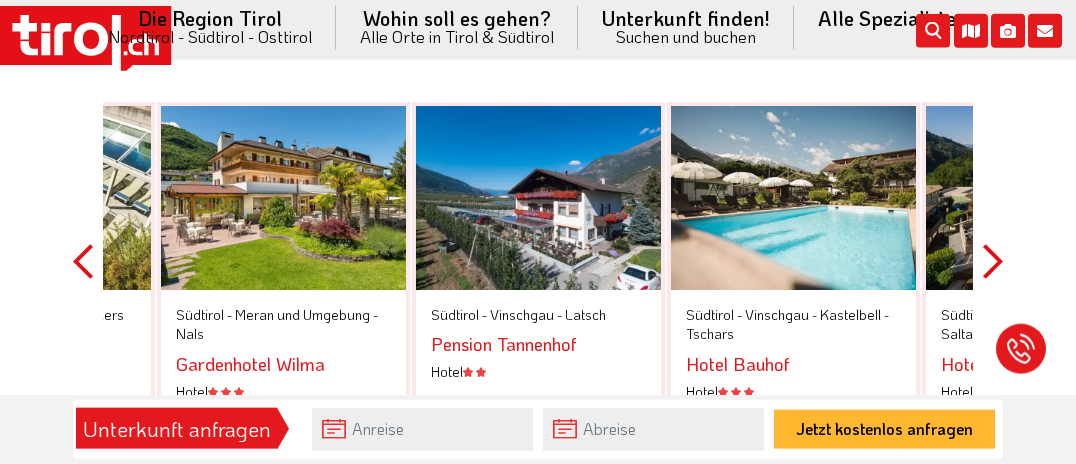 click at bounding box center (538, 198) 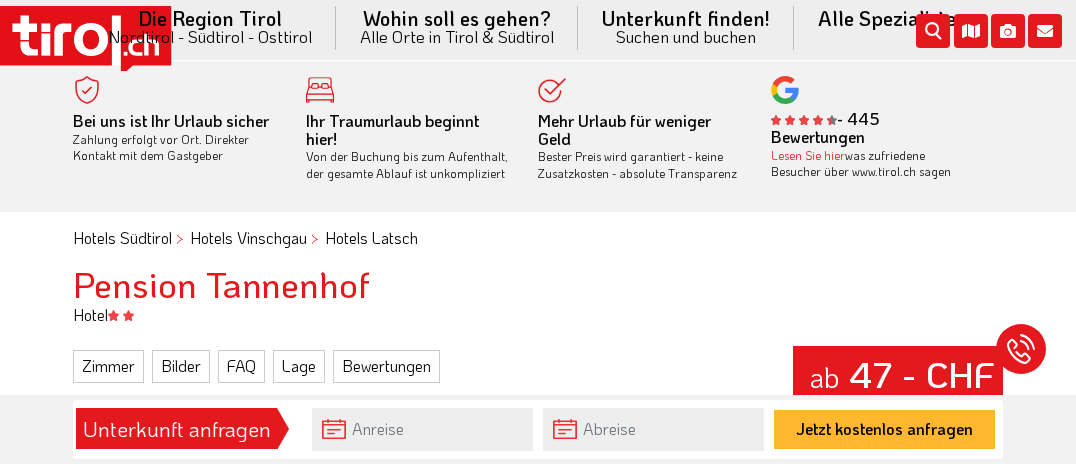 scroll, scrollTop: 0, scrollLeft: 0, axis: both 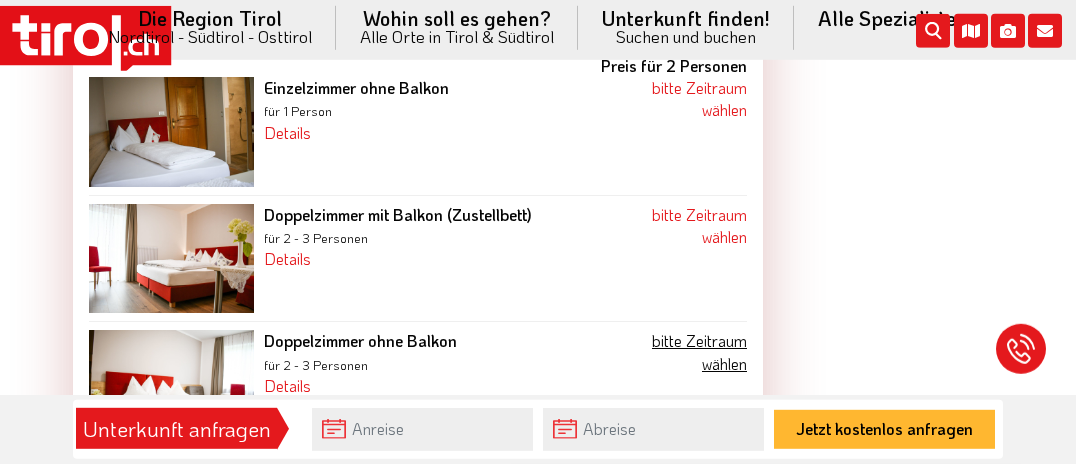 click on "bitte Zeitraum wählen" at bounding box center (699, 351) 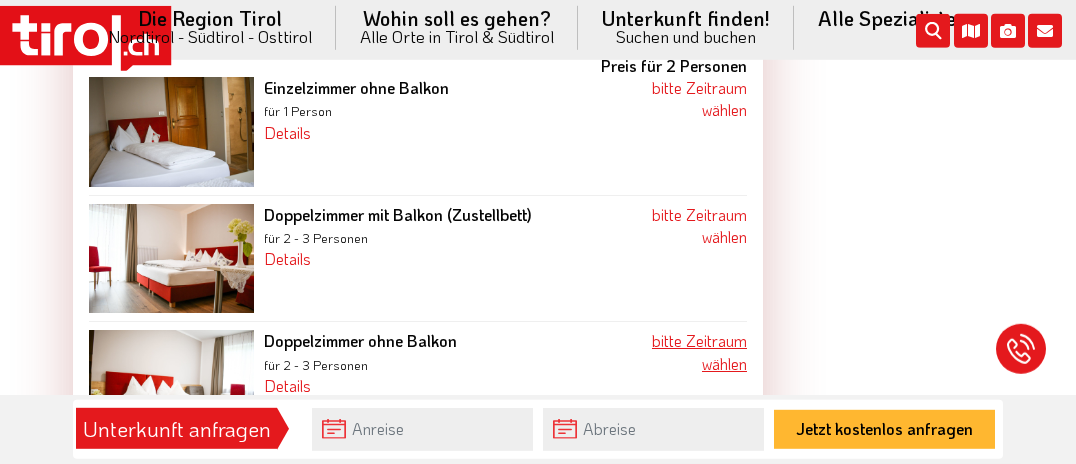 scroll, scrollTop: 2059, scrollLeft: 0, axis: vertical 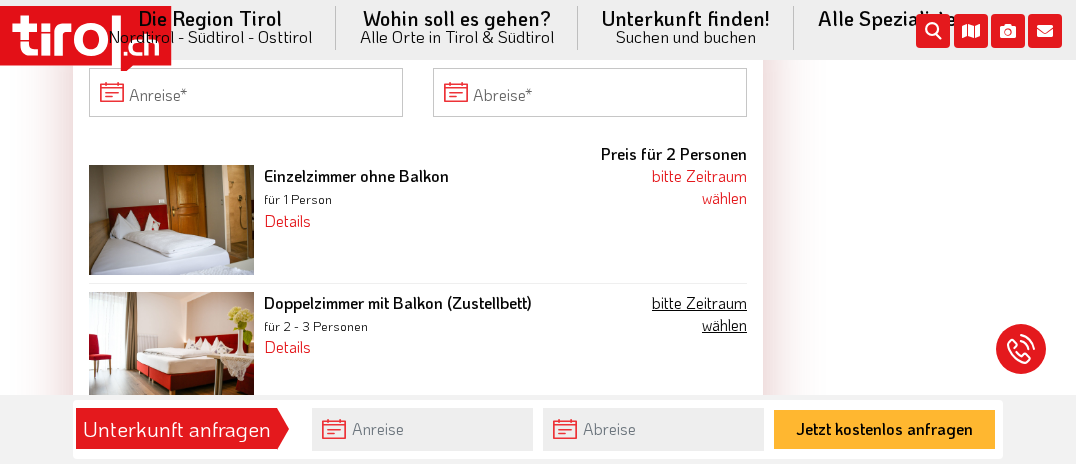 click on "bitte Zeitraum wählen" at bounding box center [699, 313] 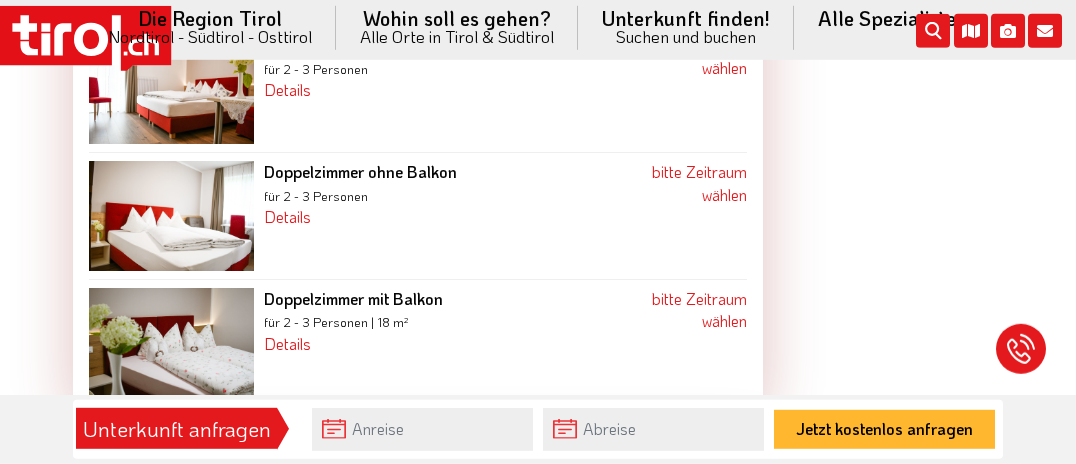 scroll, scrollTop: 2328, scrollLeft: 0, axis: vertical 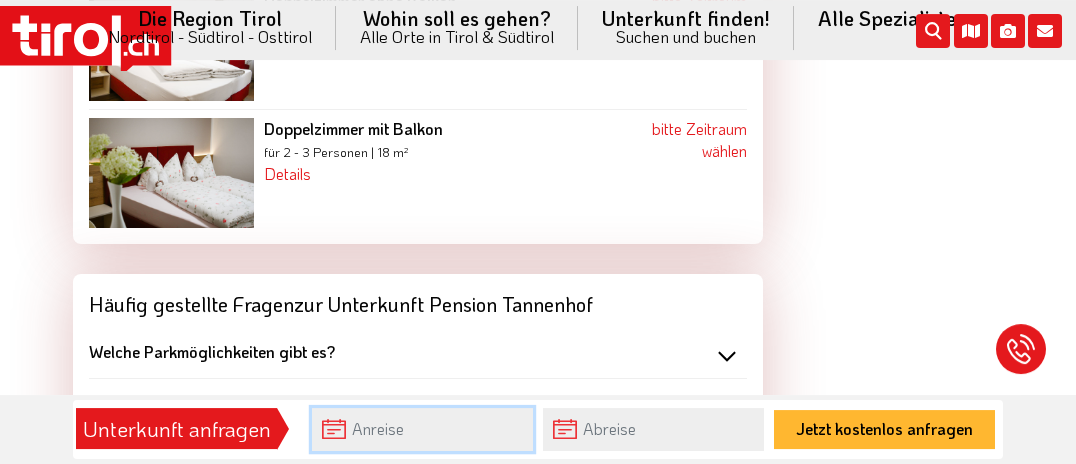 click at bounding box center [422, 429] 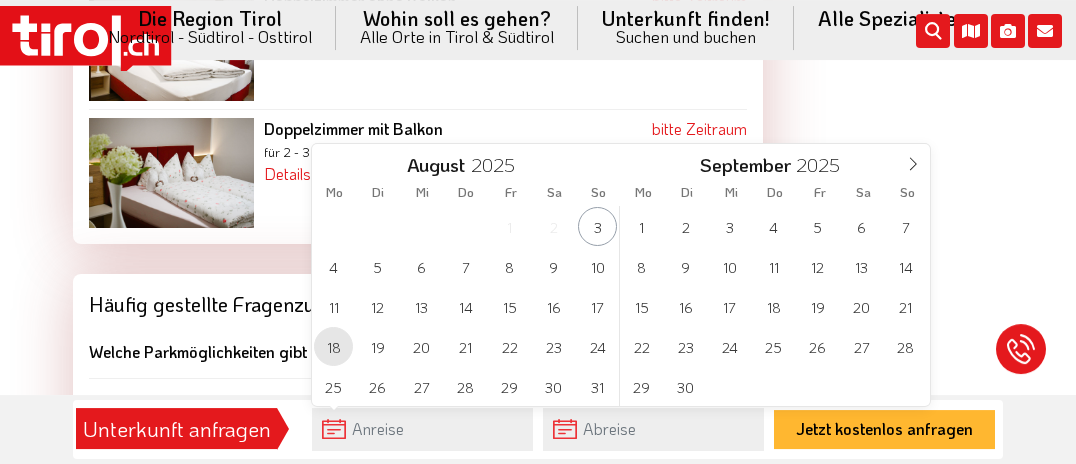 click on "18" at bounding box center [333, 346] 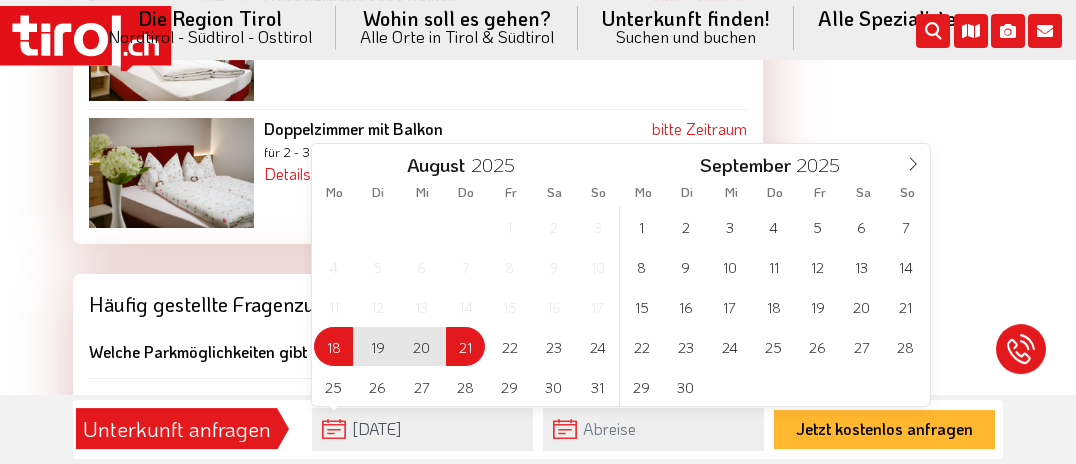 click on "21" at bounding box center (465, 346) 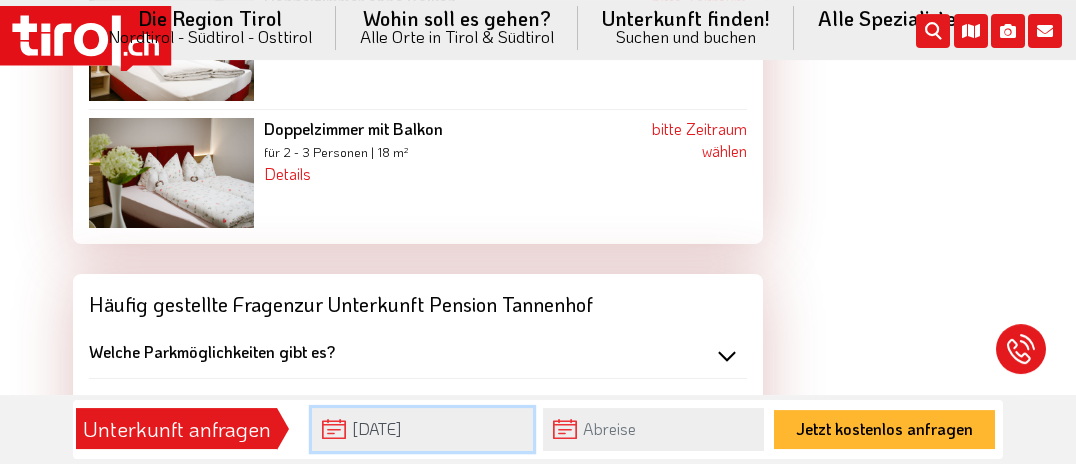 type on "18-08-2025" 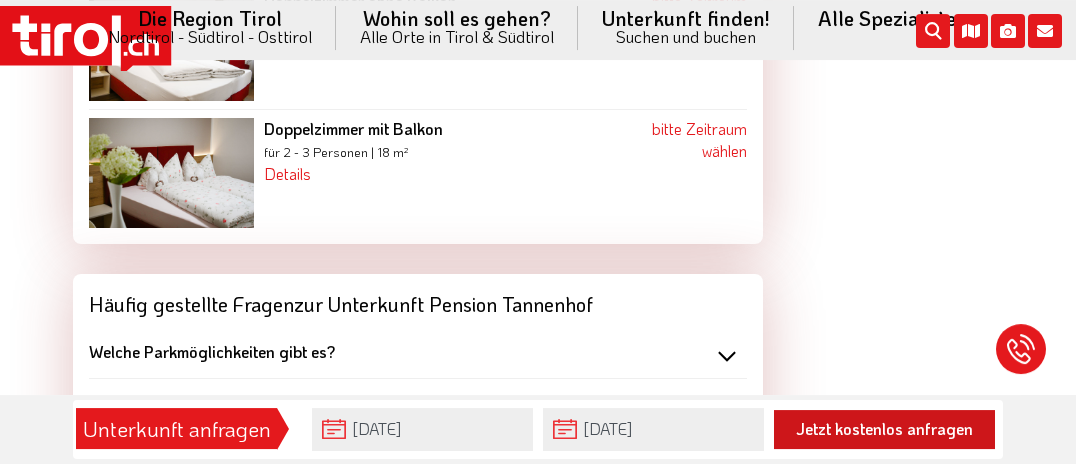 click on "Jetzt kostenlos anfragen" at bounding box center [884, 429] 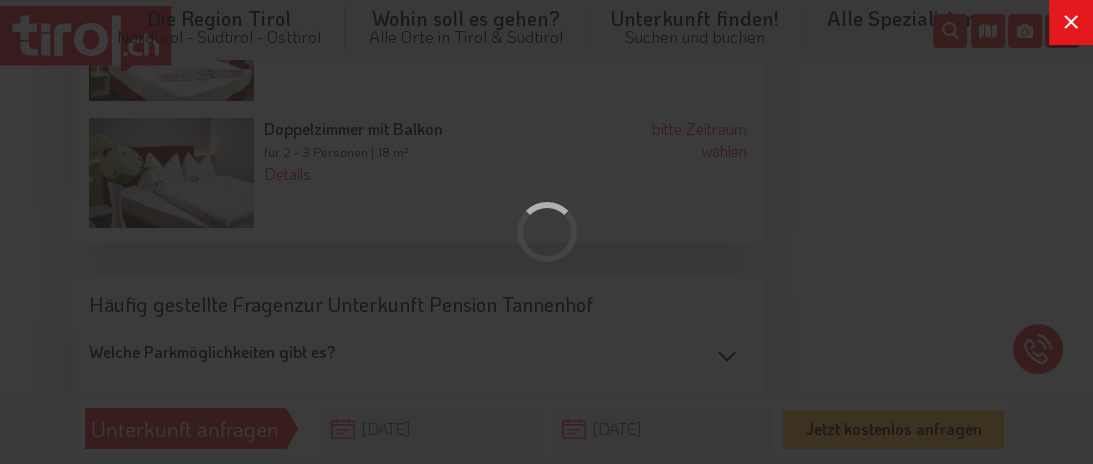 scroll, scrollTop: 0, scrollLeft: 0, axis: both 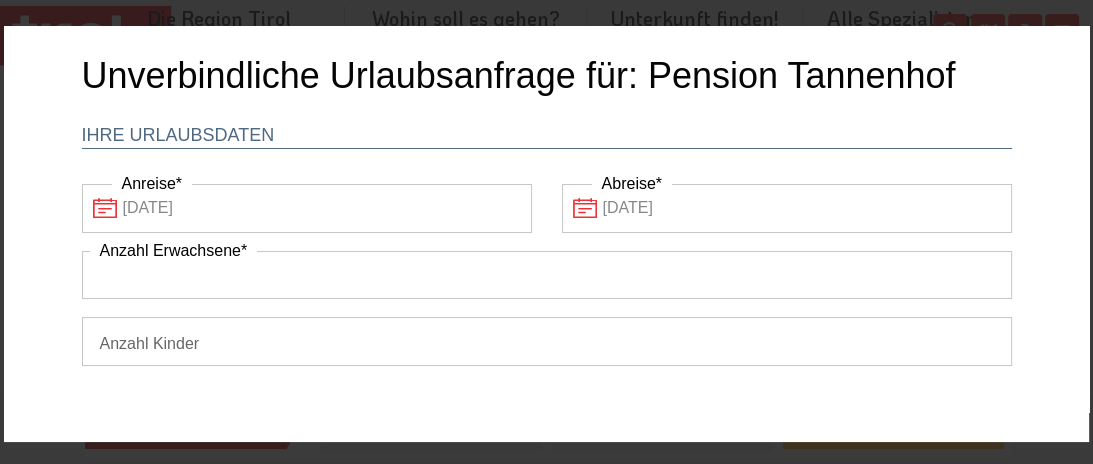 click on "Anzahl Erwachsene" at bounding box center [547, 275] 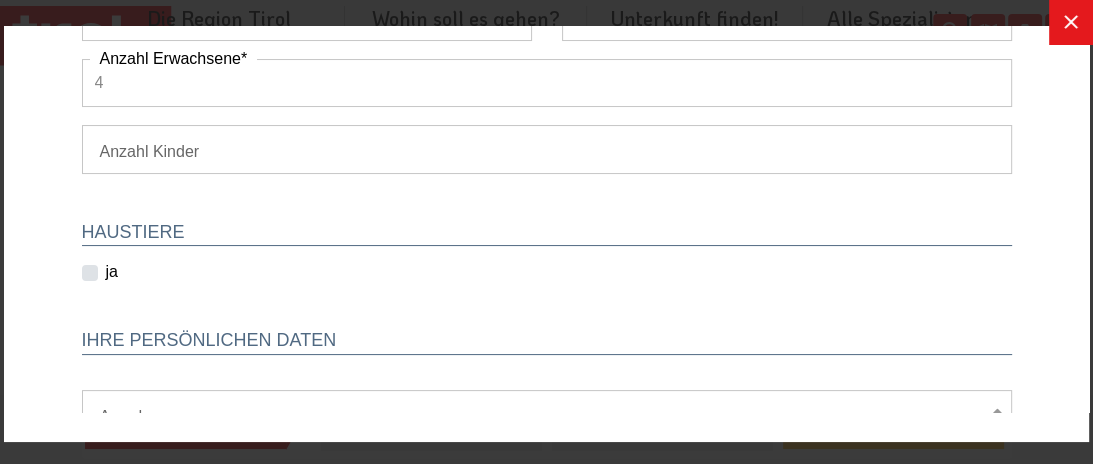 scroll, scrollTop: 351, scrollLeft: 0, axis: vertical 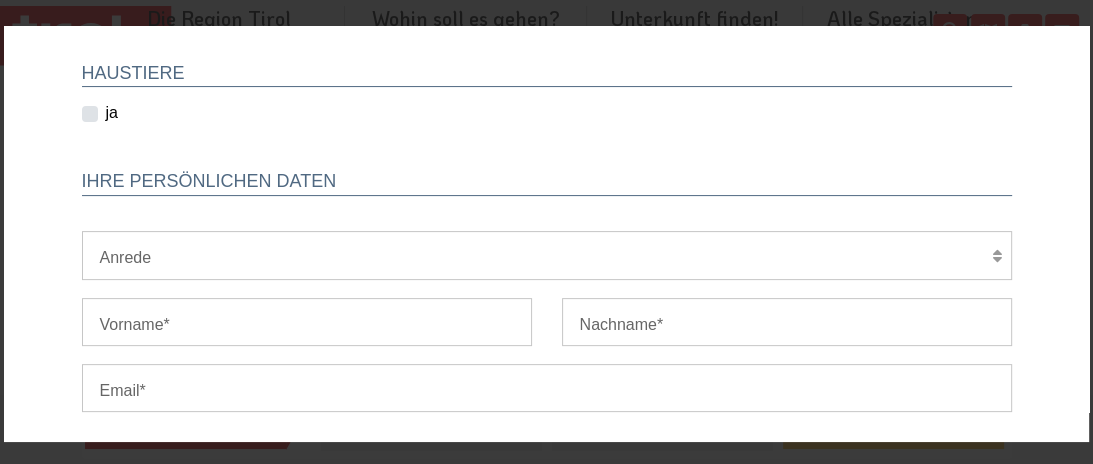 type on "4" 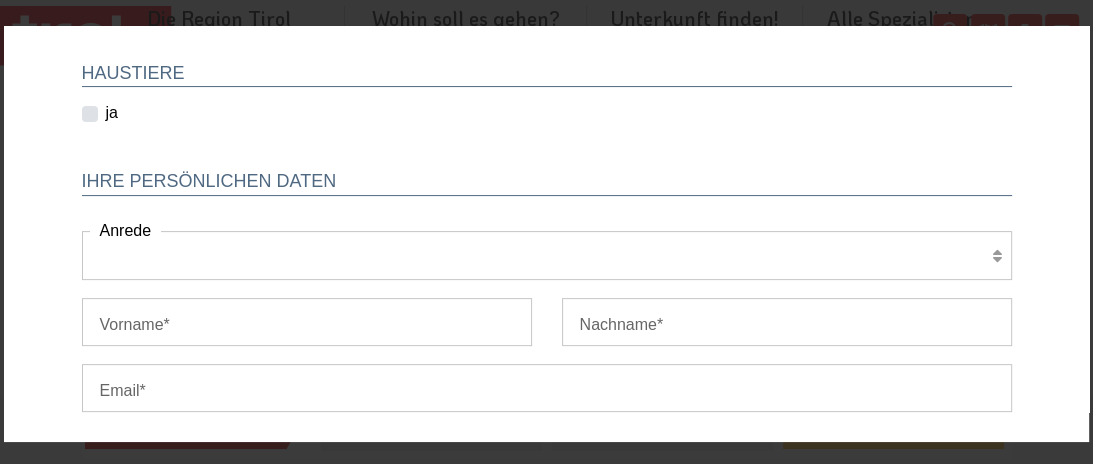 select on "Frau" 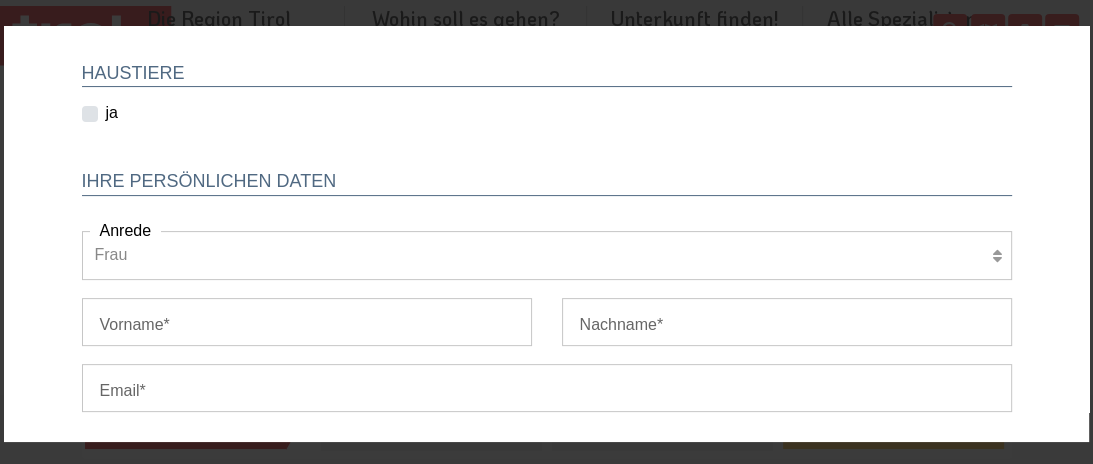 click on "Frau" at bounding box center [4, 26] 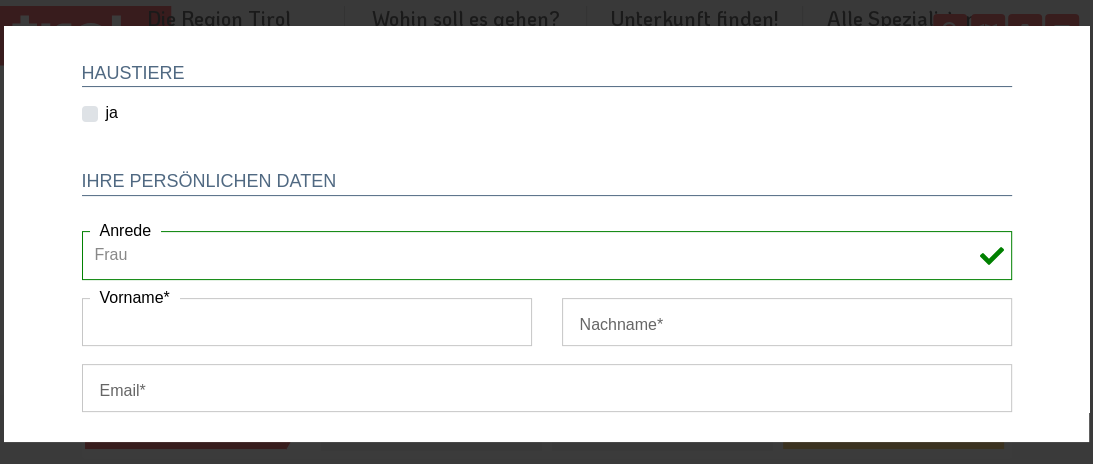 click on "Vorname" at bounding box center [307, 322] 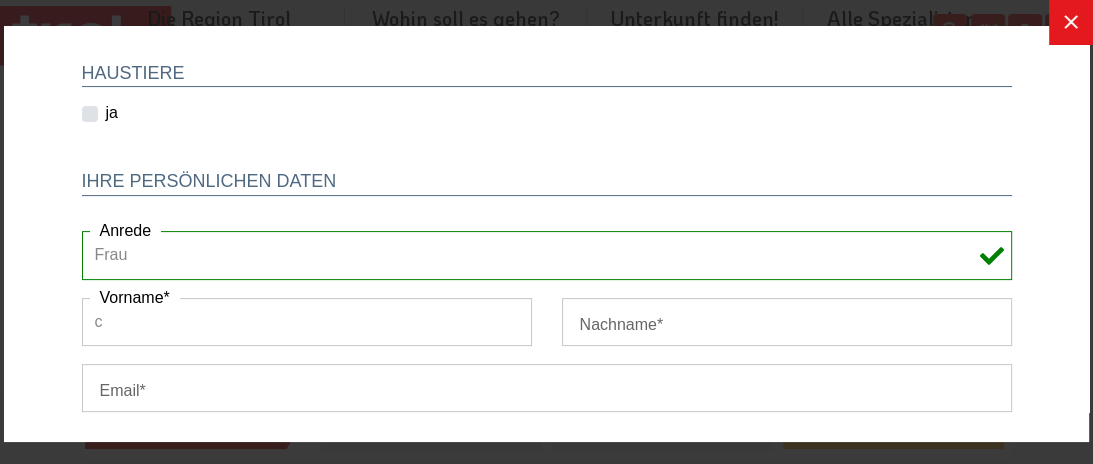 type on "Christine" 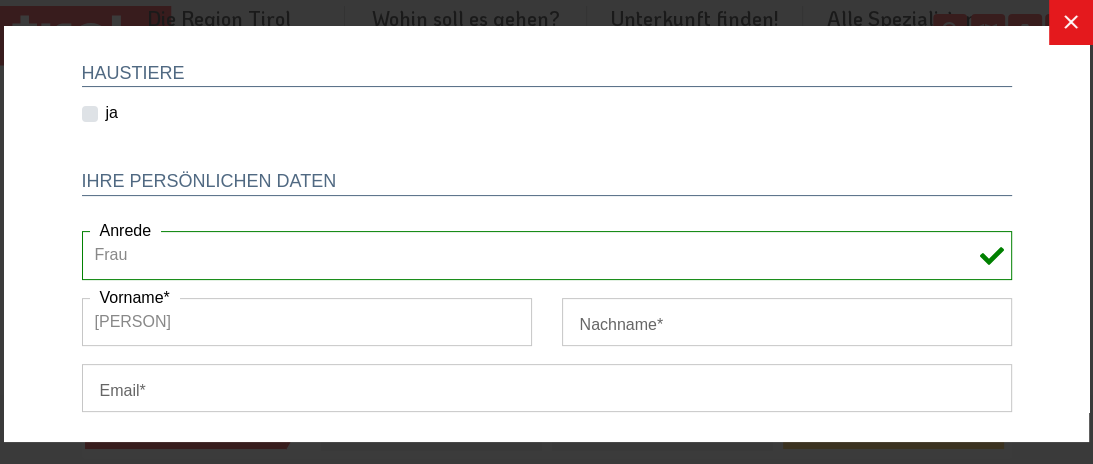 type on "Kumpfmüller" 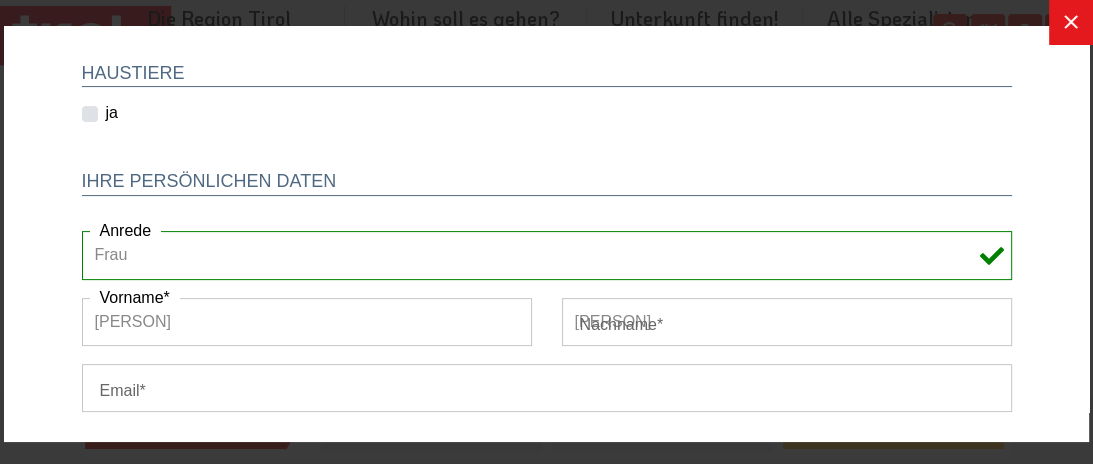 type on "christine@reibersdorf.de" 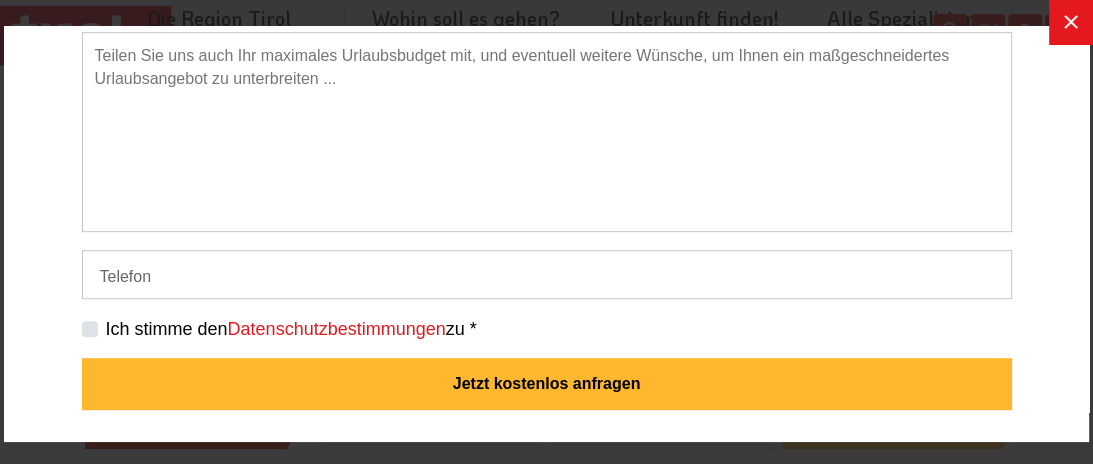 scroll, scrollTop: 764, scrollLeft: 0, axis: vertical 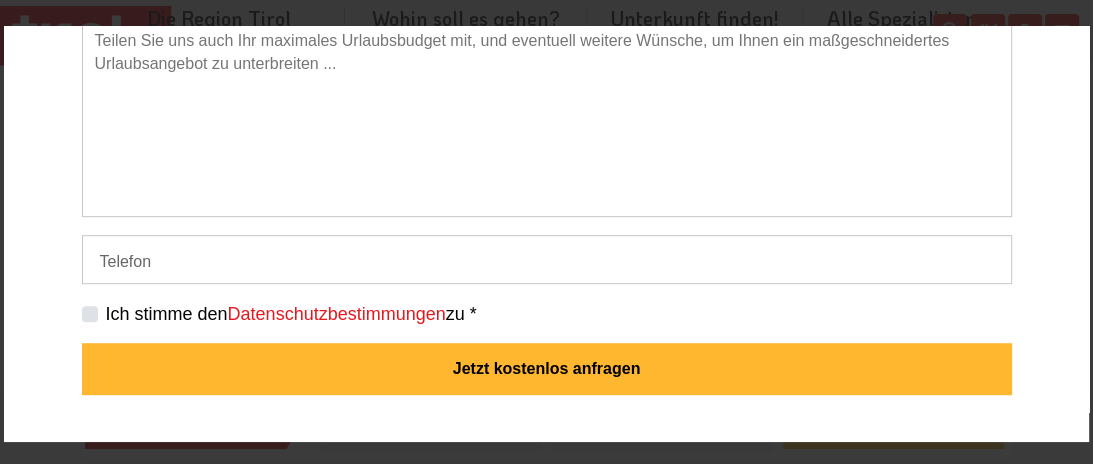 drag, startPoint x: 1082, startPoint y: 239, endPoint x: 1094, endPoint y: 419, distance: 180.39955 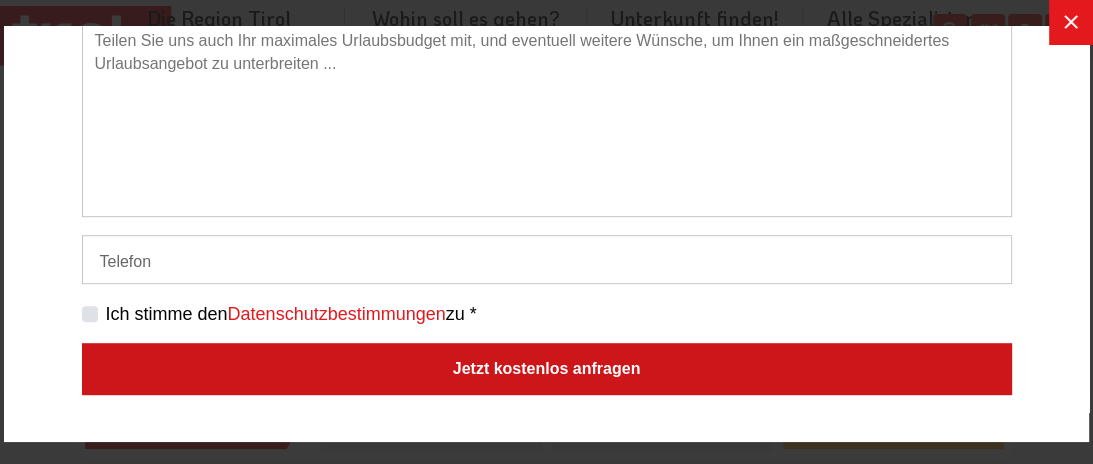 click on "Jetzt kostenlos anfragen" at bounding box center [547, 369] 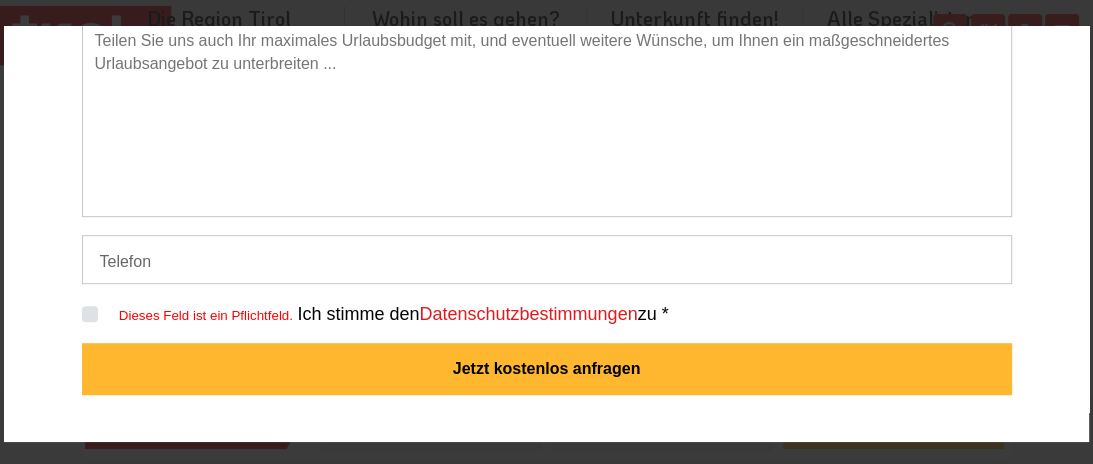 click on "Ich stimme den  Datenschutzbestimmungen  zu *" at bounding box center (482, 314) 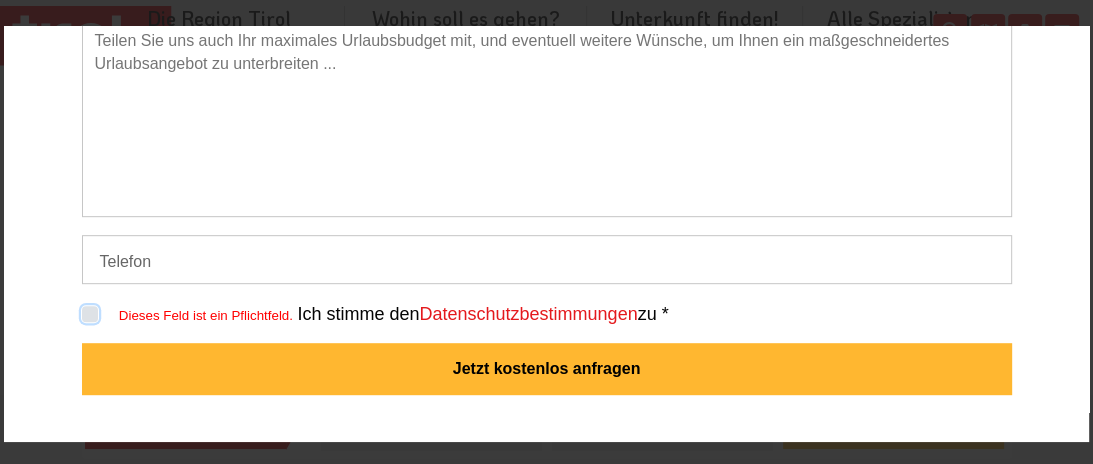 click on "Dieses Feld ist ein Pflichtfeld." at bounding box center [551, 313] 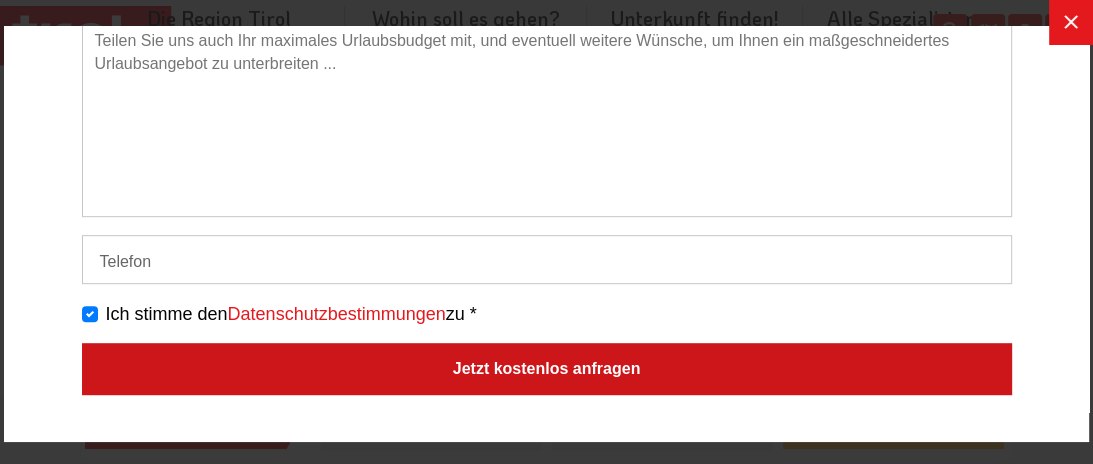 click on "Jetzt kostenlos anfragen" at bounding box center (547, 369) 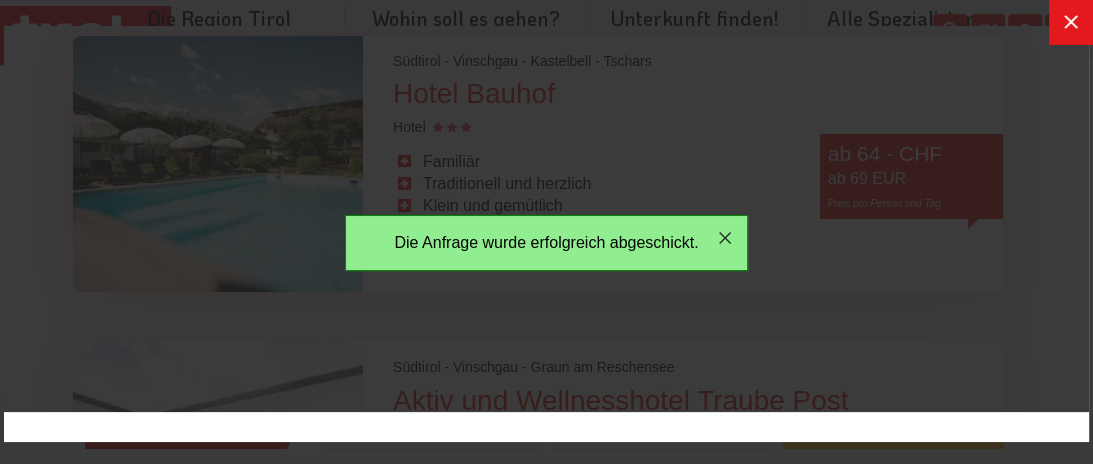 scroll, scrollTop: 0, scrollLeft: 0, axis: both 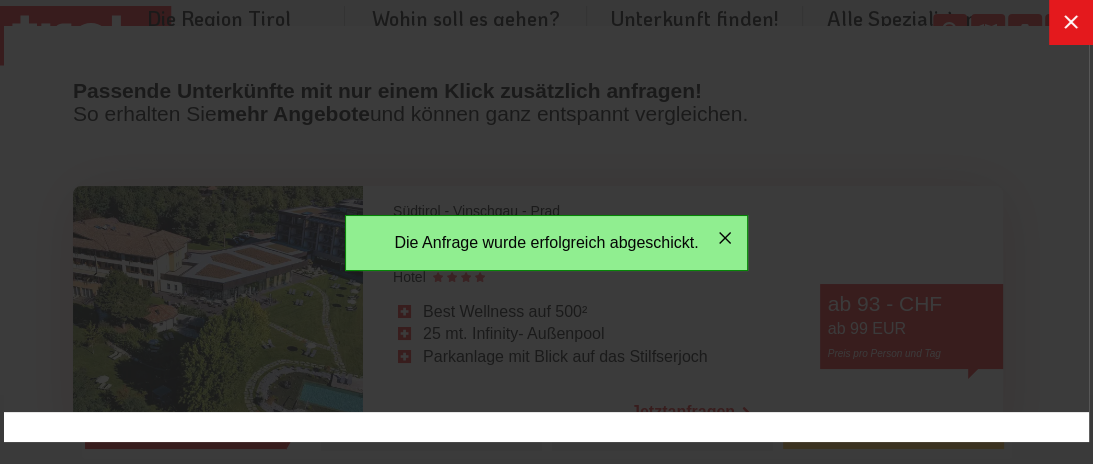 click 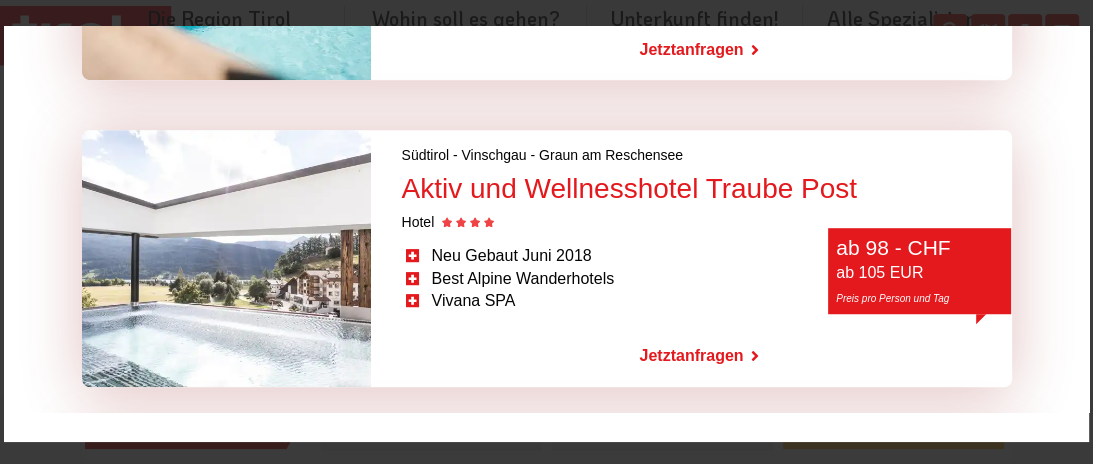scroll, scrollTop: 0, scrollLeft: 0, axis: both 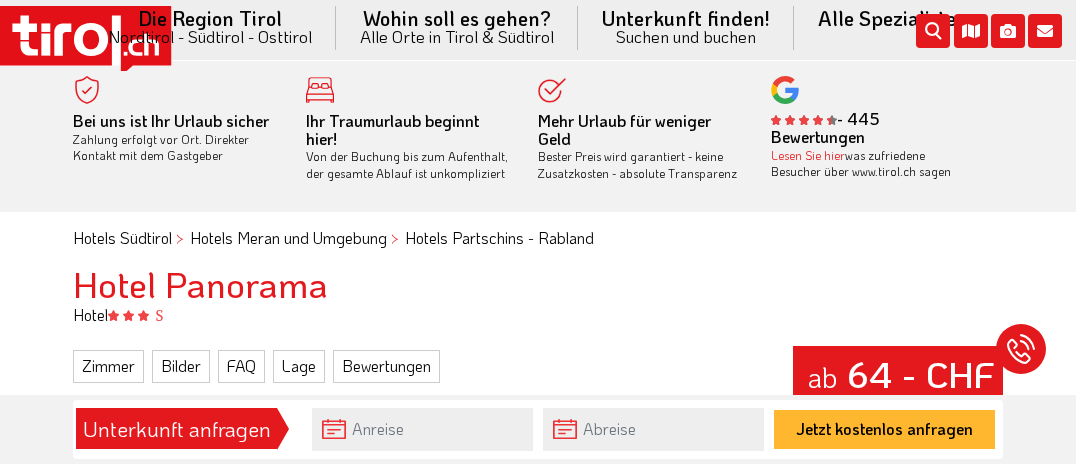 click on "Bei uns ist Ihr Urlaub sicher  Zahlung erfolgt vor Ort. Direkter  Kontakt mit dem Gastgeber            Ihr Traumurlaub beginnt hier!  Von der Buchung bis zum Aufenthalt,  der gesamte Ablauf ist unkompliziert            Mehr Urlaub für weniger Geld  Bester Preis wird garantiert - keine  Zusatzkosten - absolute Transparenz                                             - 445 Bewertungen    Lesen Sie hier  was zufriedene Besucher über [WEBSITE] sagen" at bounding box center (538, 136) 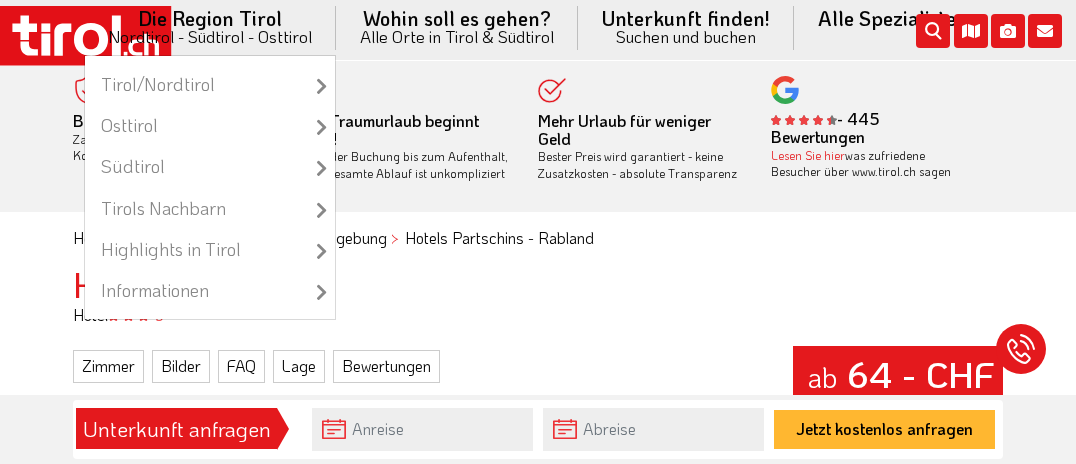 click on "Die Region Tirol  Nordtirol - Südtirol - Osttirol      Tirol/Nordtirol    Tirol/Nordtirol      Achensee      Alpbachtal & Tiroler Seenland      Arlberg      Ferienregion Imst      Ferienregion Reutte      Hall-Wattens      Innsbruck und seine Feriendörfer      Kaiserwinkl      Kitzbühel      Kitzbüheler Alpen      Kufsteinerland      Lechtal      Seefeld      Ötztal      Paznaun Ischgl      Pitztal      Serfaus Fiss Ladis      Silberregion Karwendel      Stubaital      Tannheimer Tal      Tirol West      Tiroler Oberland / Reschenpass      Tiroler Zugspitz Arena      Wilder Kaiser      Wildschönau      Wipptal      Zillertal      Osttirol    Osttirol      Defereggental      Hochpustertal      Lienzer Dolomiten      Nationalparkregion      Südtirol    Südtirol      Ahrntal      Alta Badia      Bozen und Umgebung      Dolomiten      Eisacktal      Gröden / Val Gardena      Kronplatz" at bounding box center [210, 27] 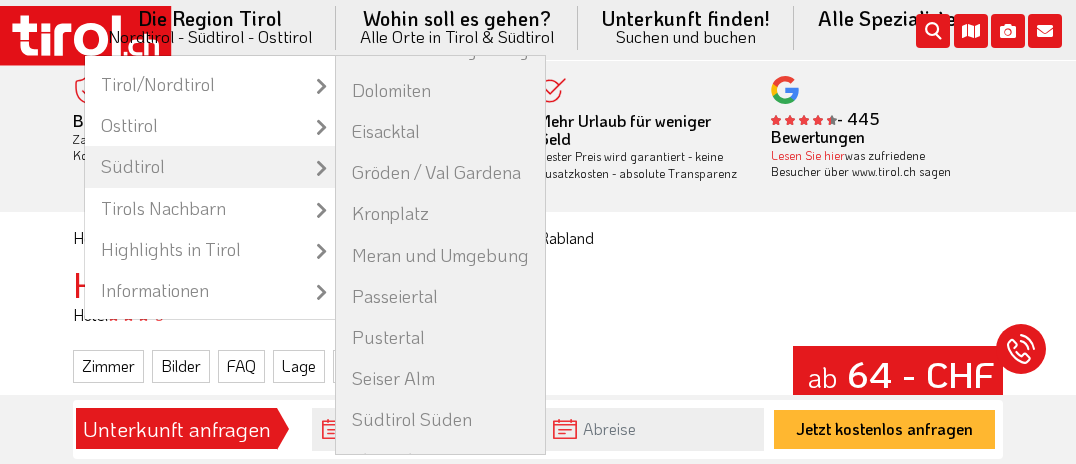 scroll, scrollTop: 166, scrollLeft: 0, axis: vertical 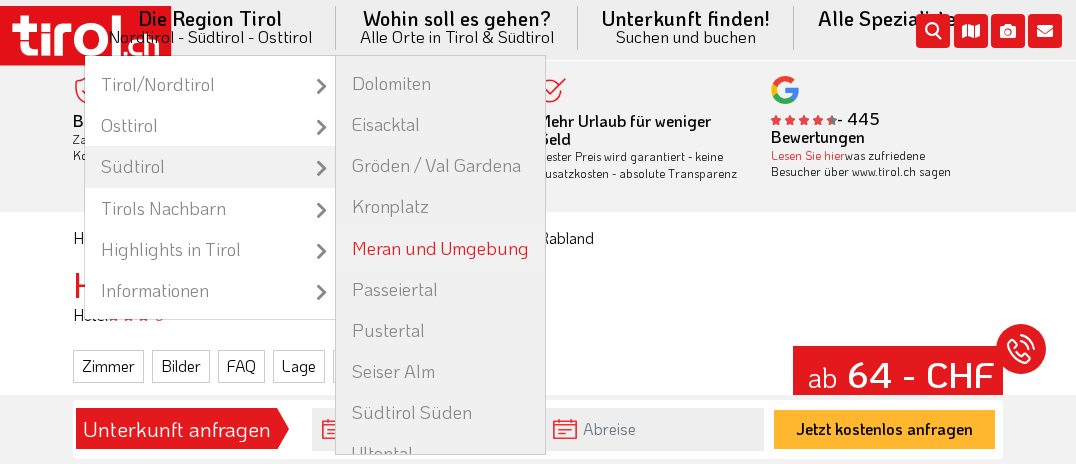 click on "Meran und Umgebung" at bounding box center [440, 248] 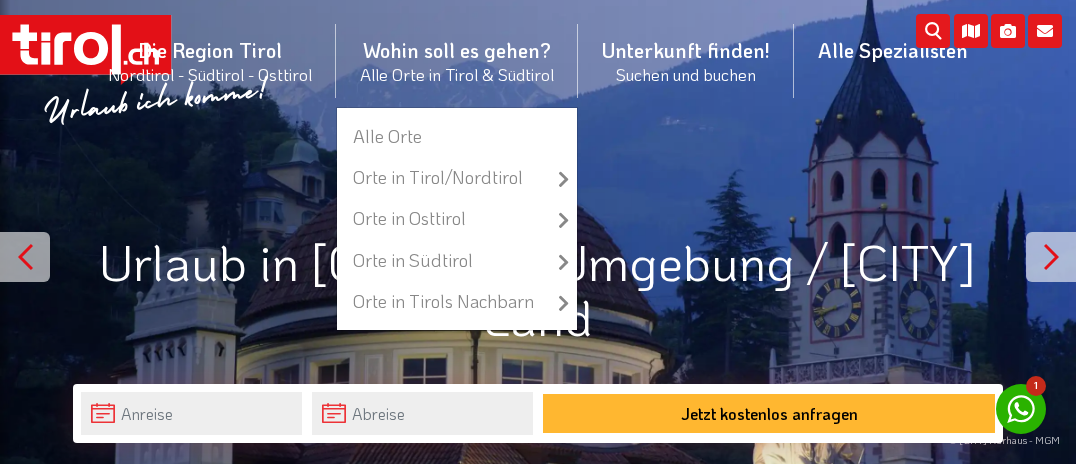scroll, scrollTop: 0, scrollLeft: 0, axis: both 